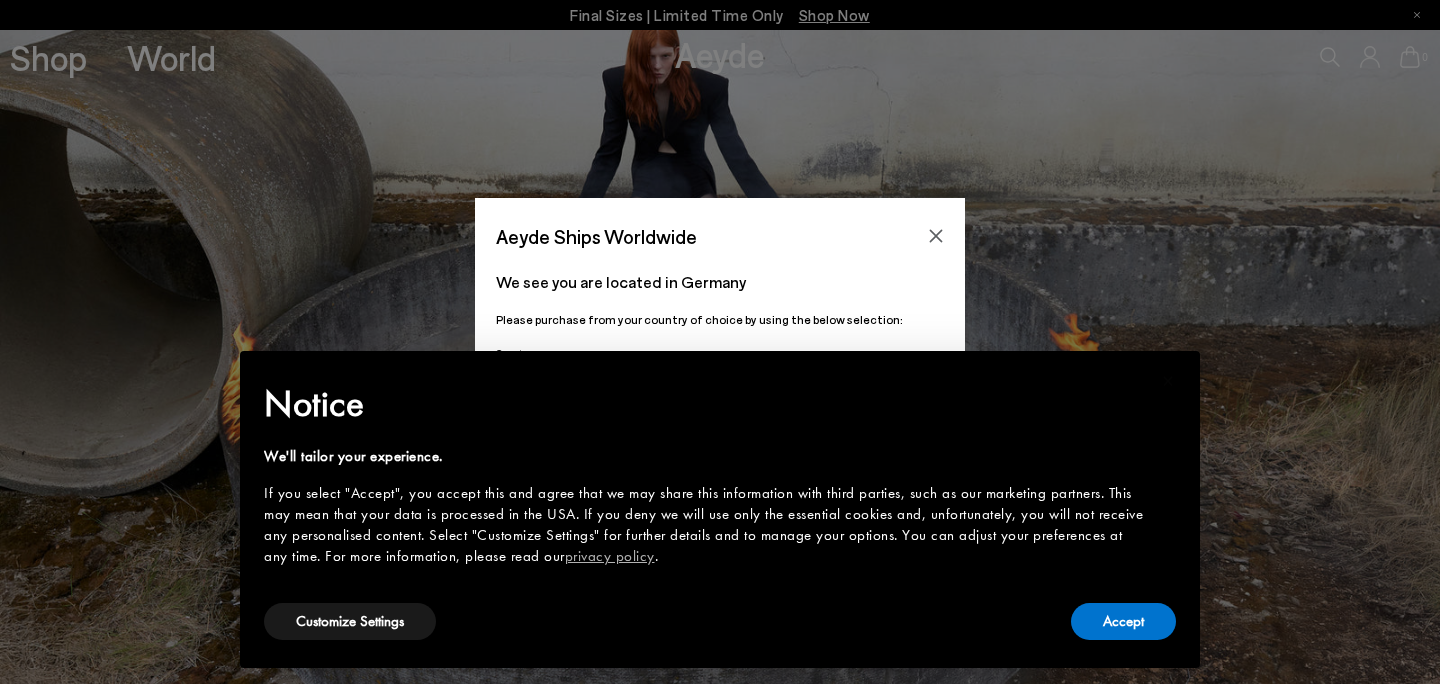 scroll, scrollTop: 0, scrollLeft: 0, axis: both 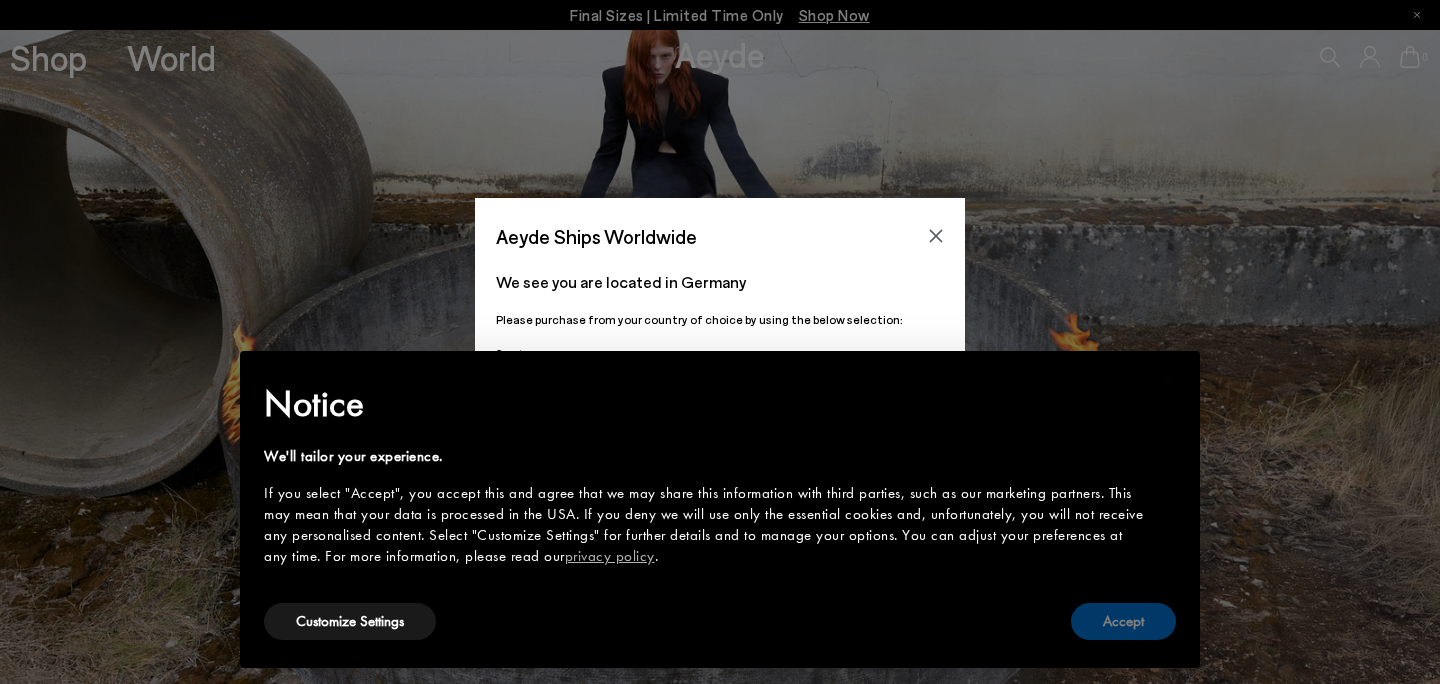 click on "Accept" at bounding box center (1123, 621) 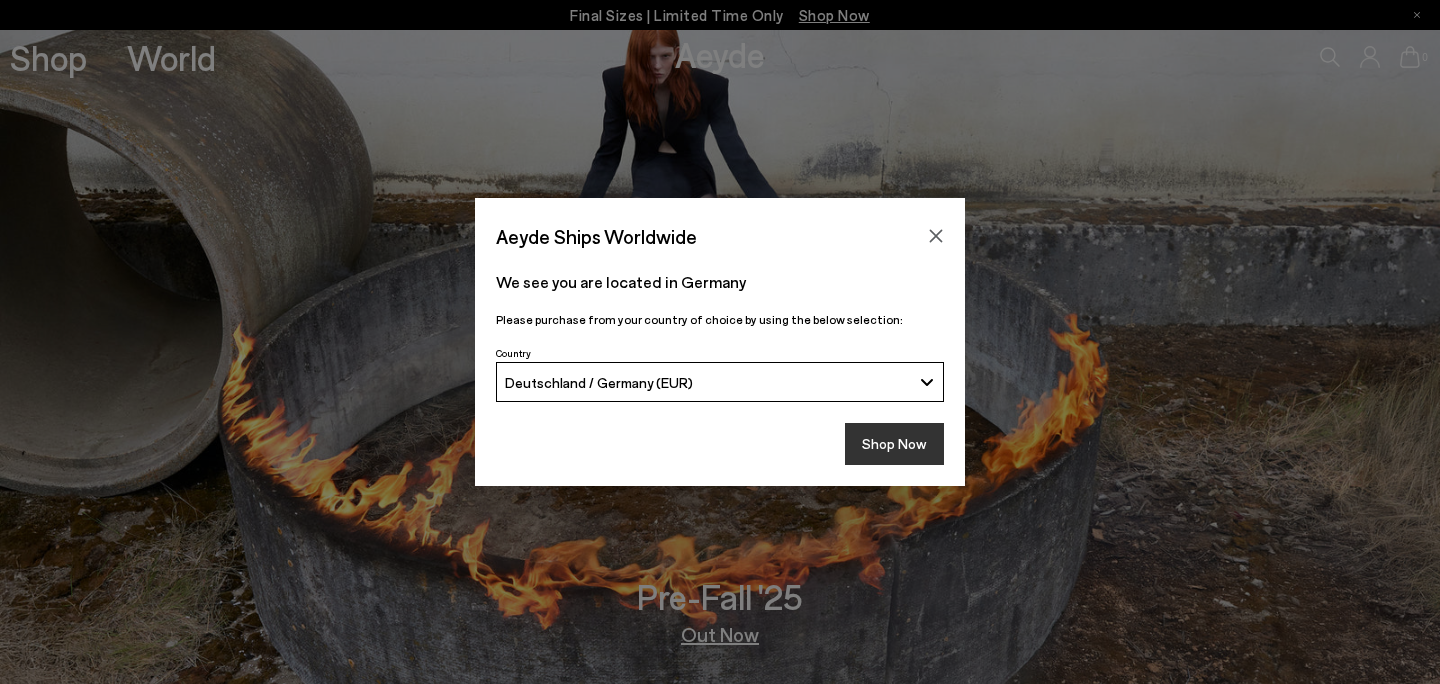 click on "Shop Now" at bounding box center [894, 444] 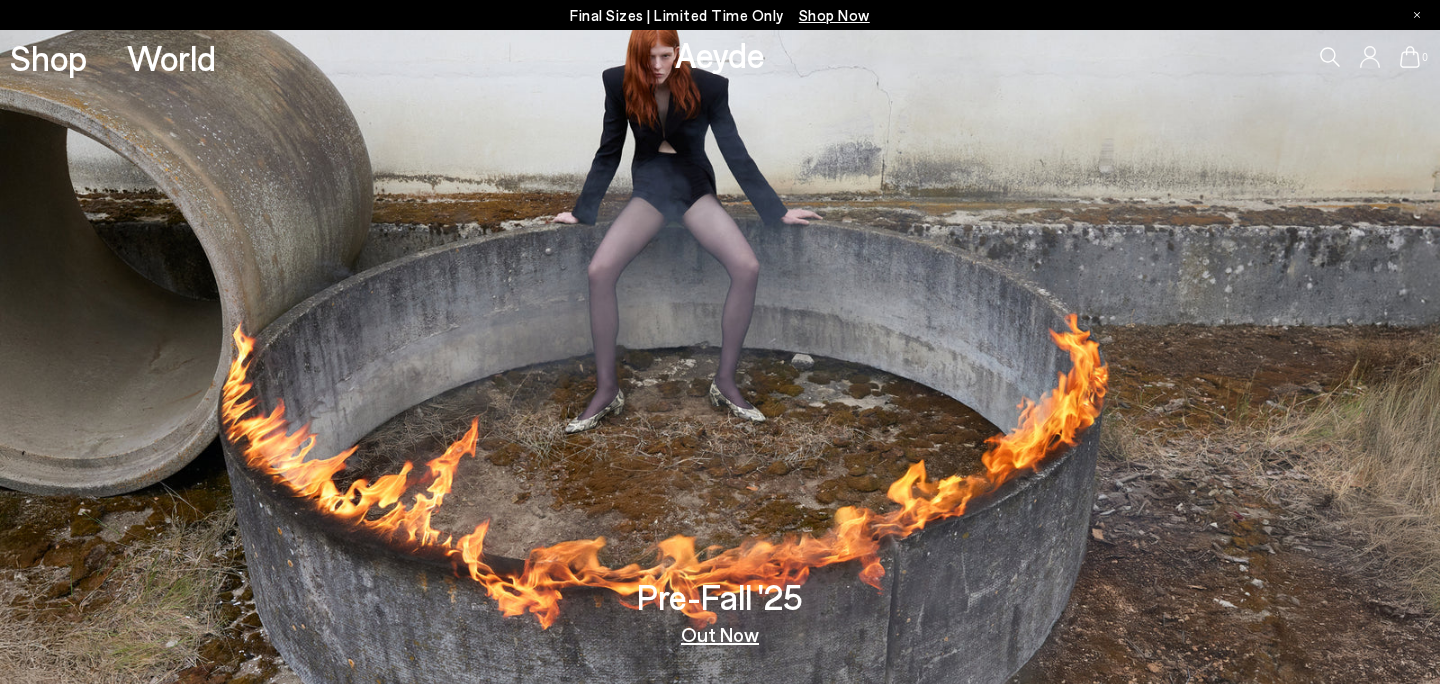 scroll, scrollTop: 0, scrollLeft: 0, axis: both 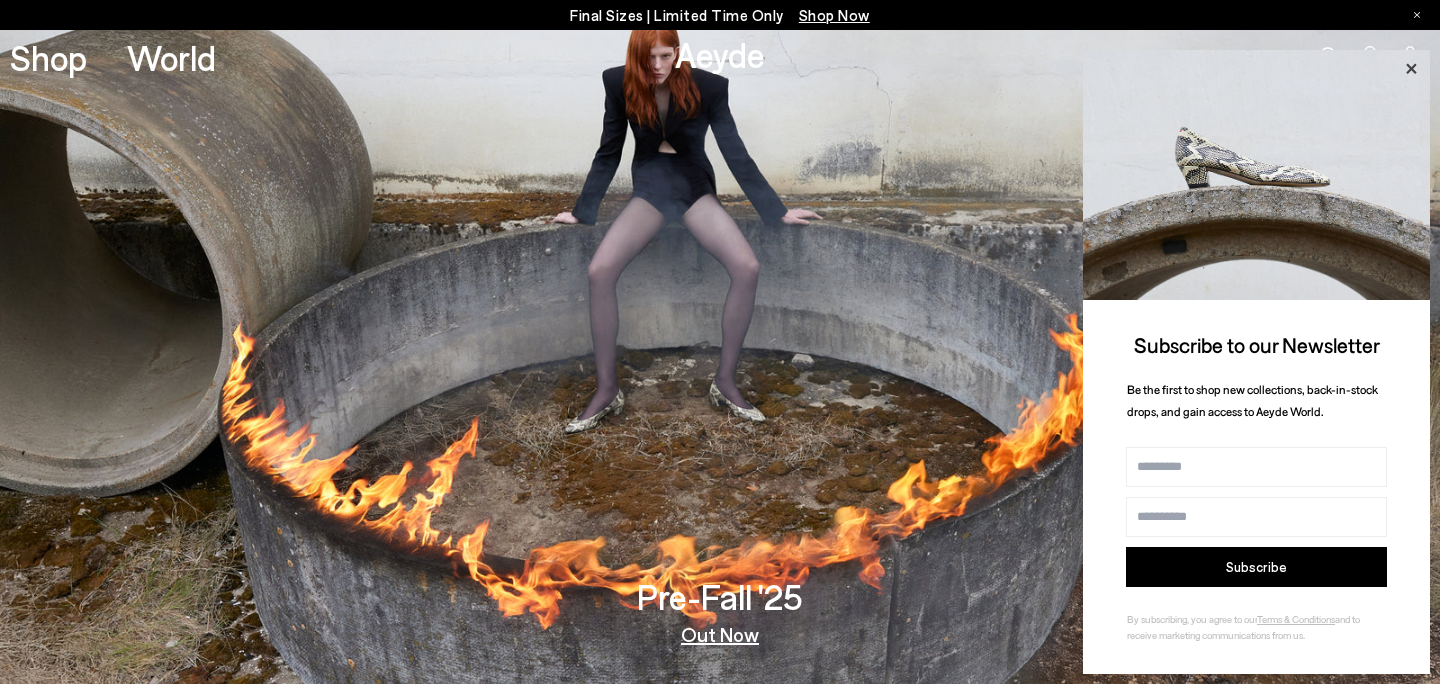 click 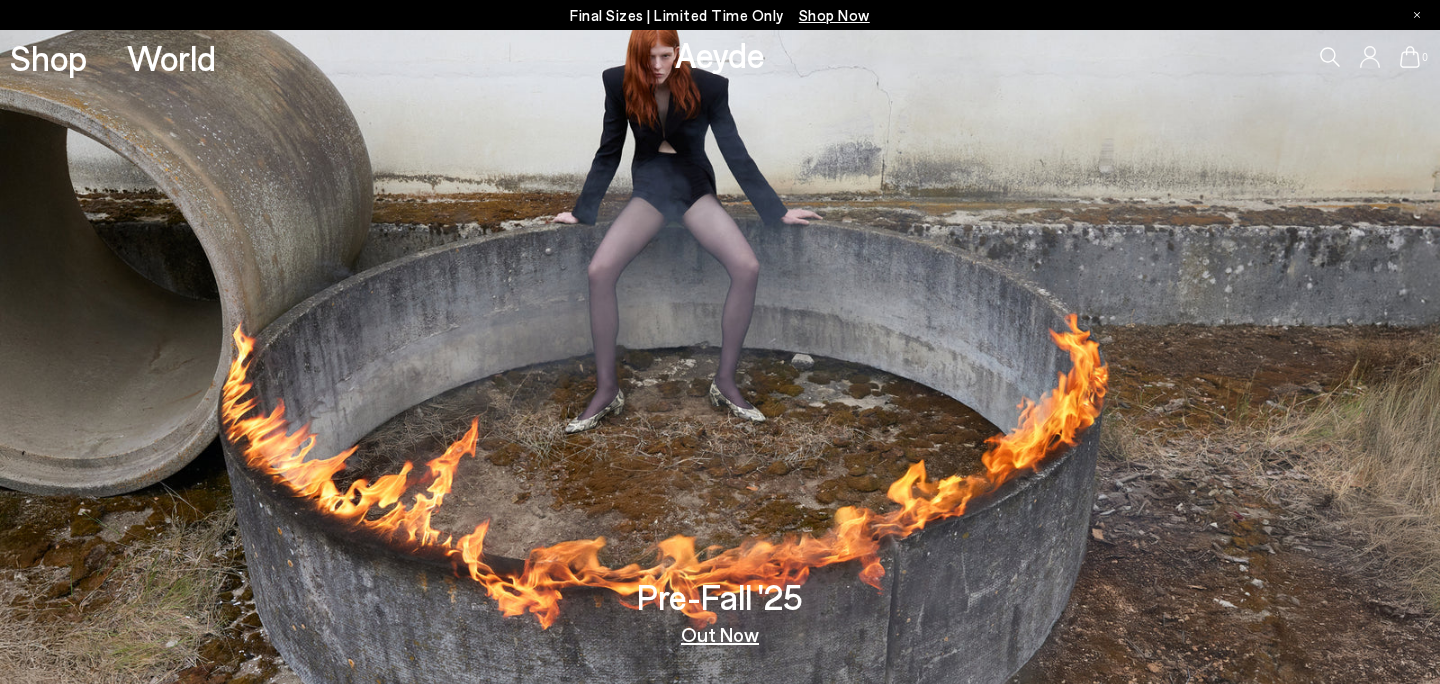 click on "Pre-Fall '25" at bounding box center [720, 596] 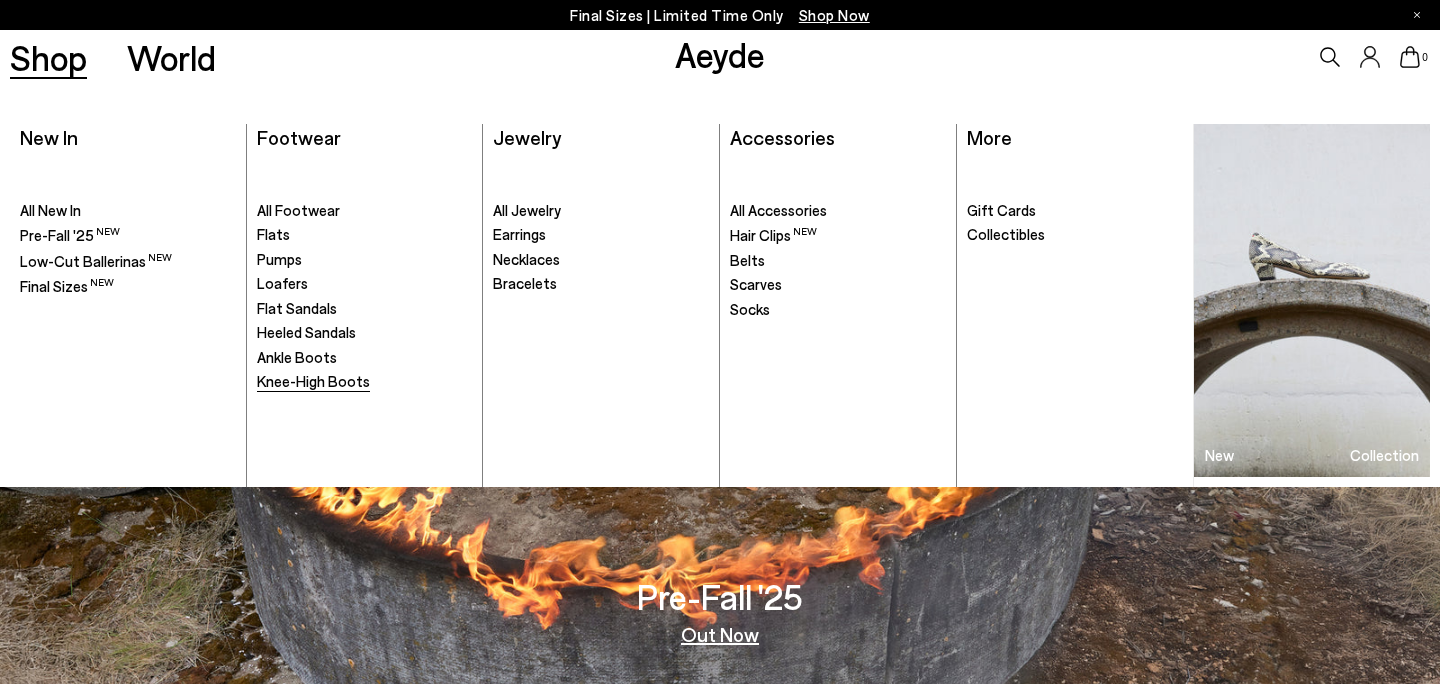 click on "Knee-High Boots" at bounding box center (313, 381) 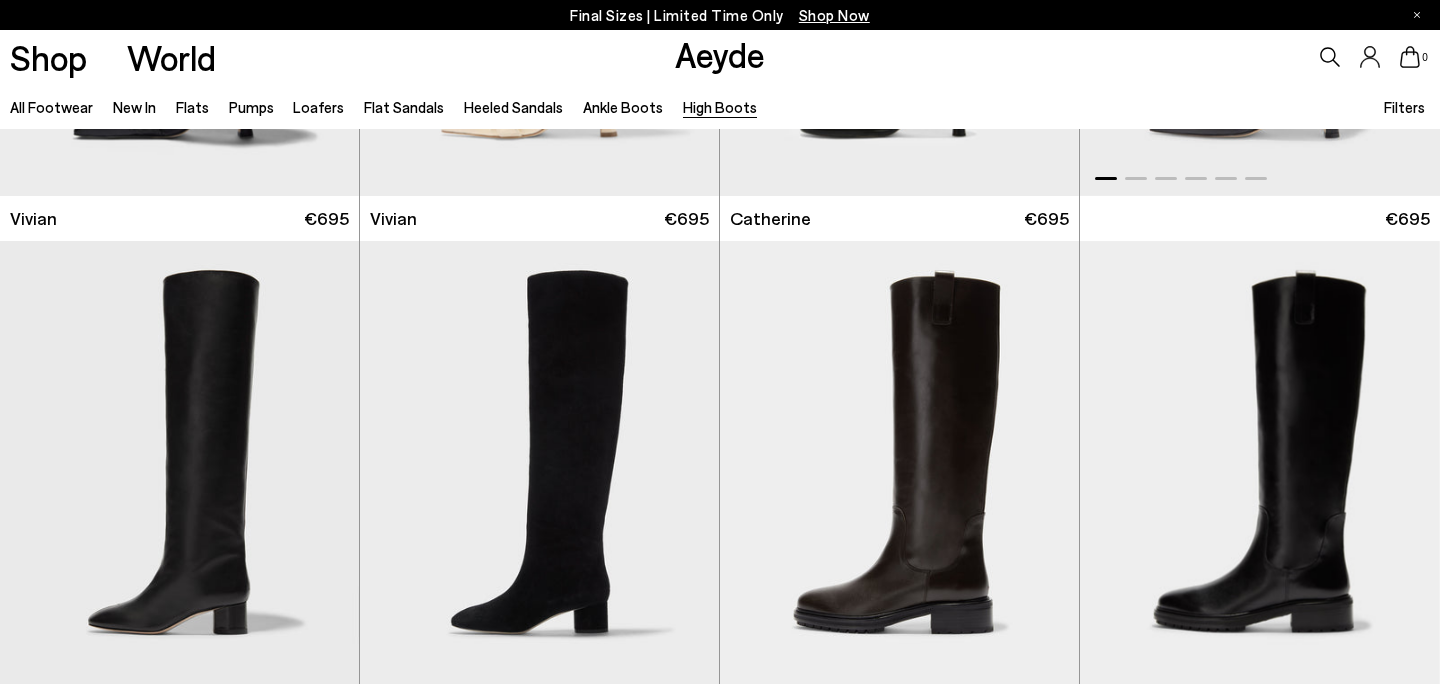 scroll, scrollTop: 390, scrollLeft: 0, axis: vertical 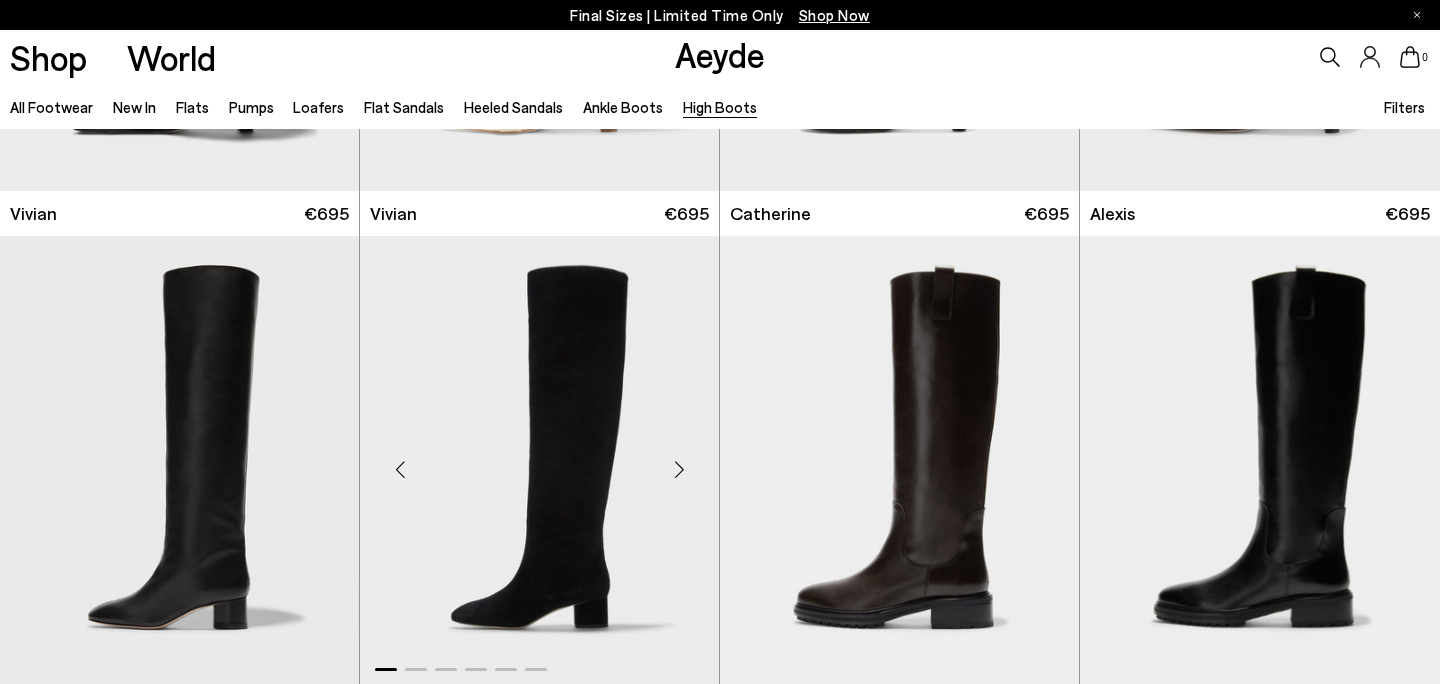 click at bounding box center [679, 469] 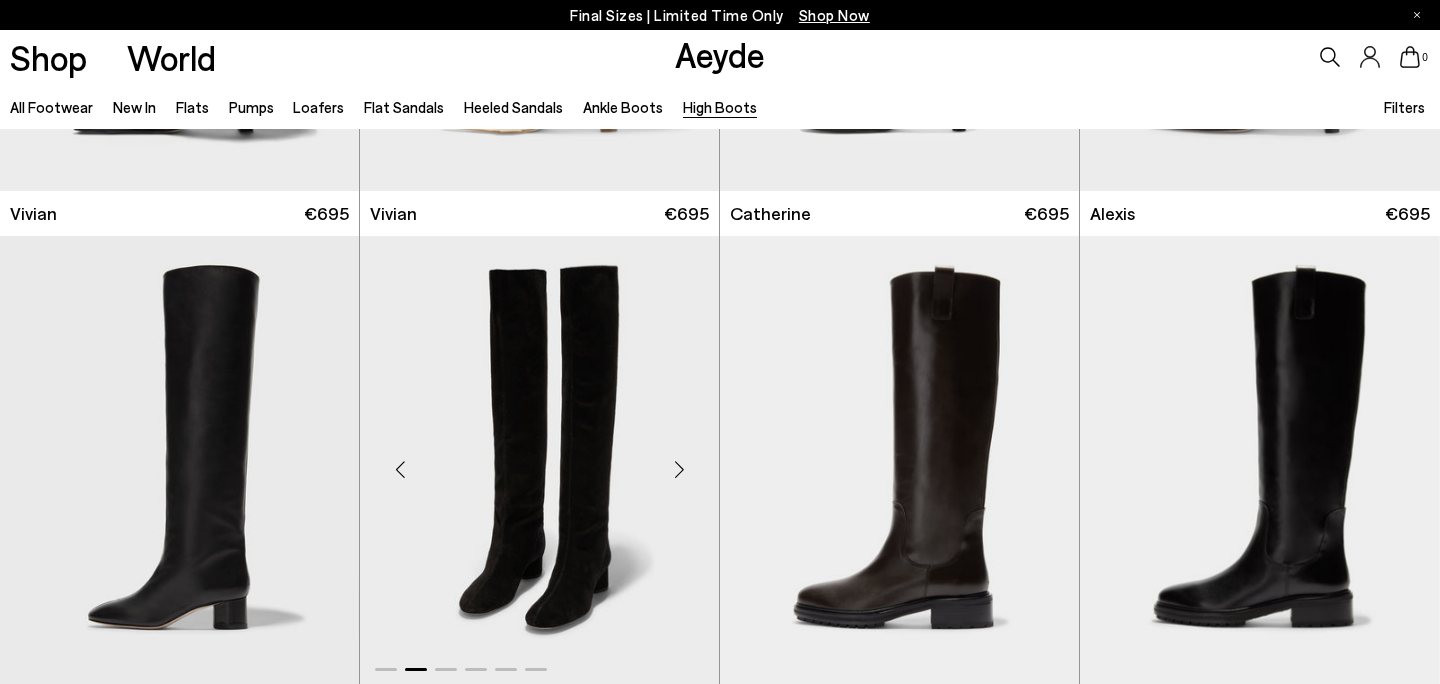 click at bounding box center (679, 469) 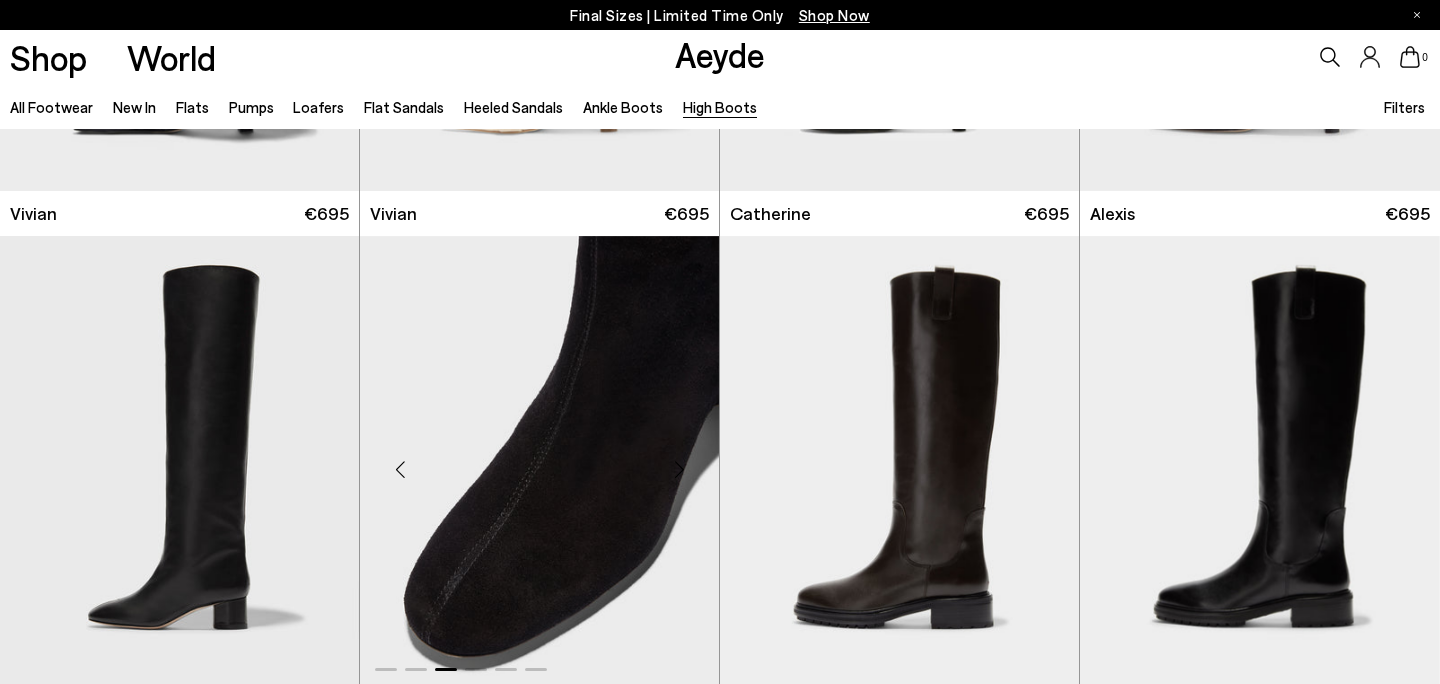 click at bounding box center (679, 469) 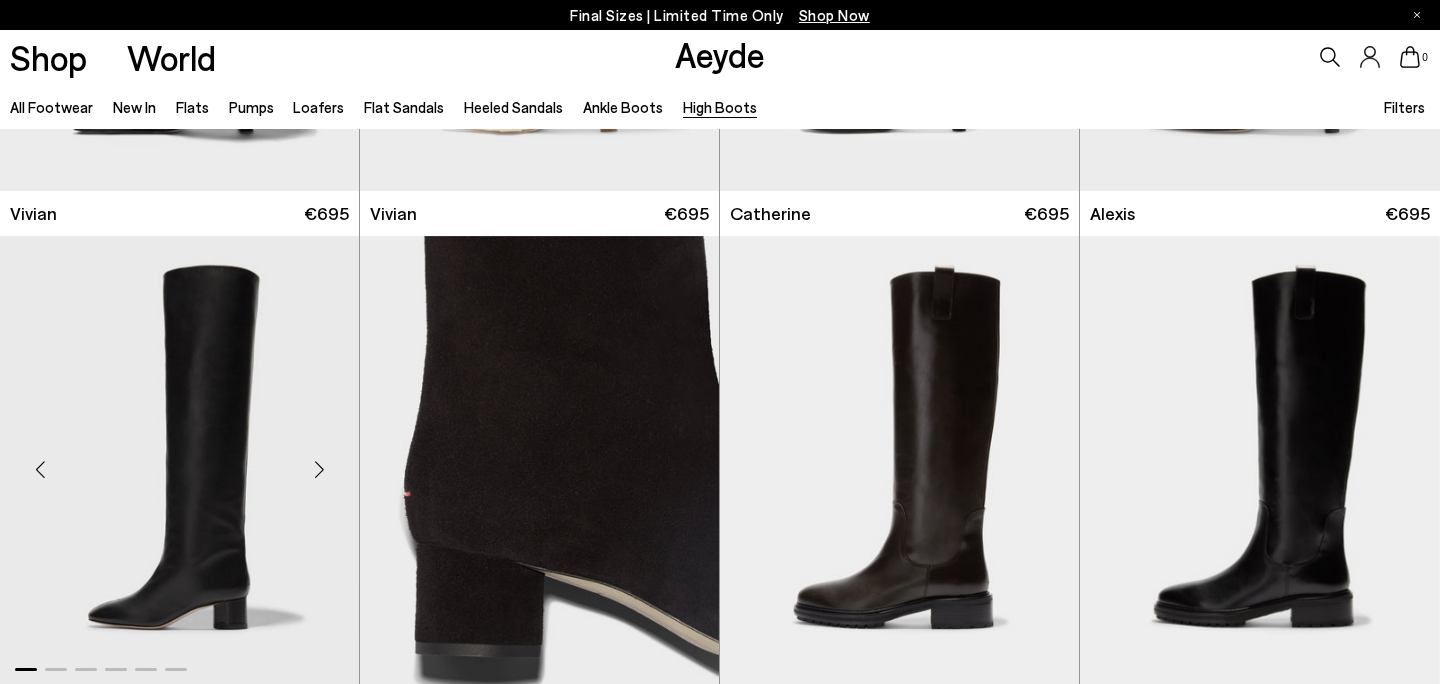 click at bounding box center [319, 469] 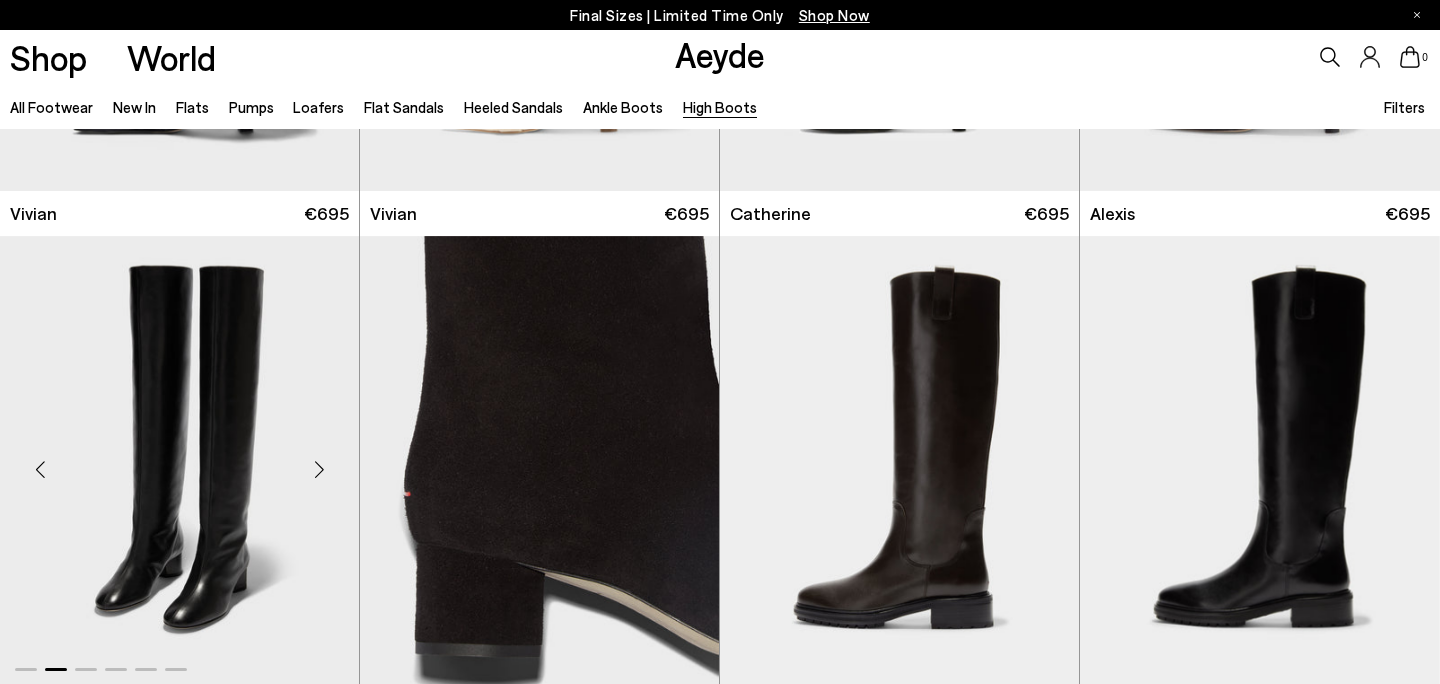 click at bounding box center [319, 469] 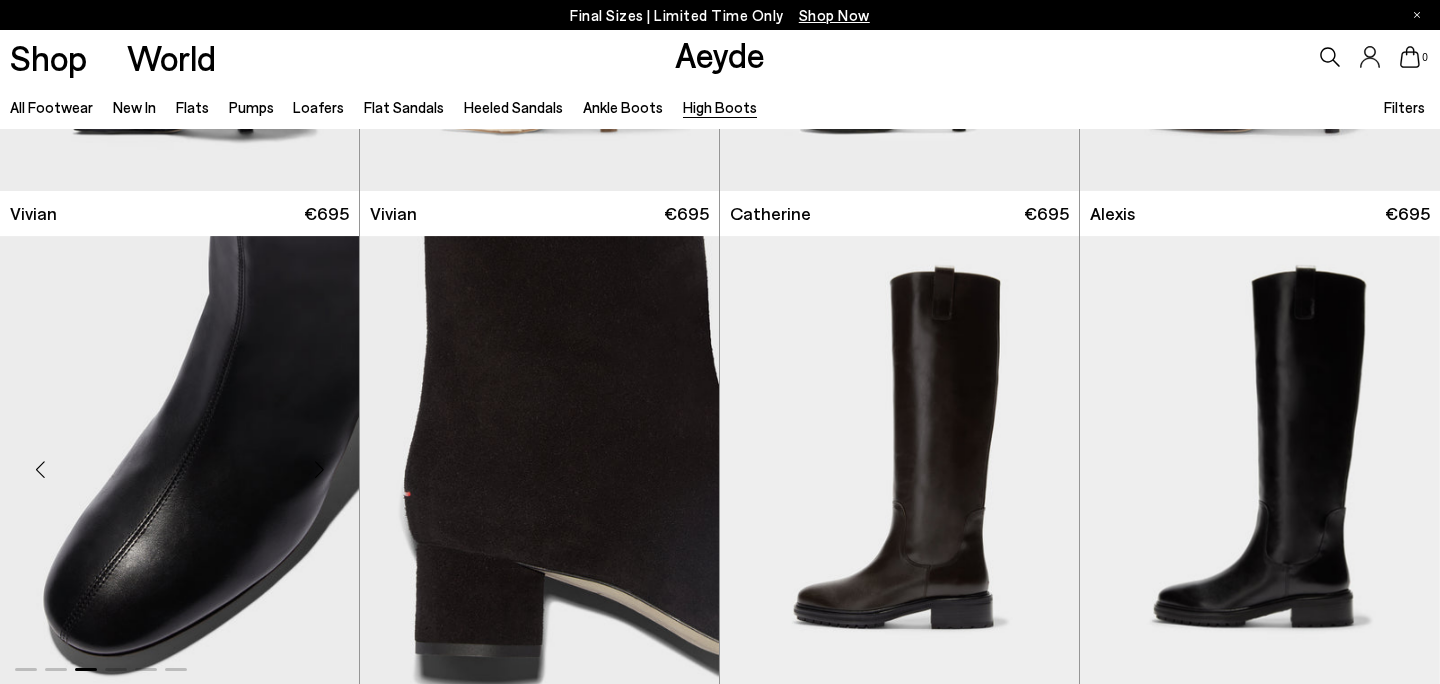 click at bounding box center (319, 469) 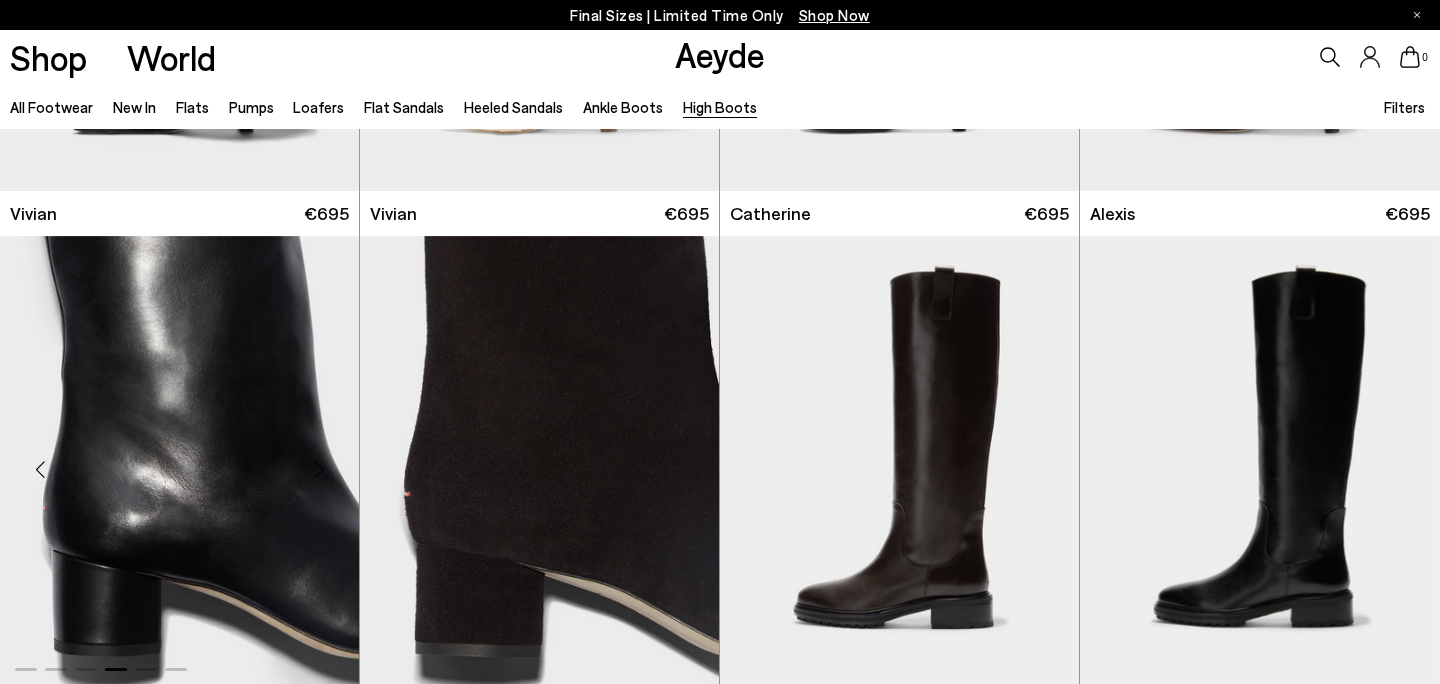 scroll, scrollTop: 994, scrollLeft: 0, axis: vertical 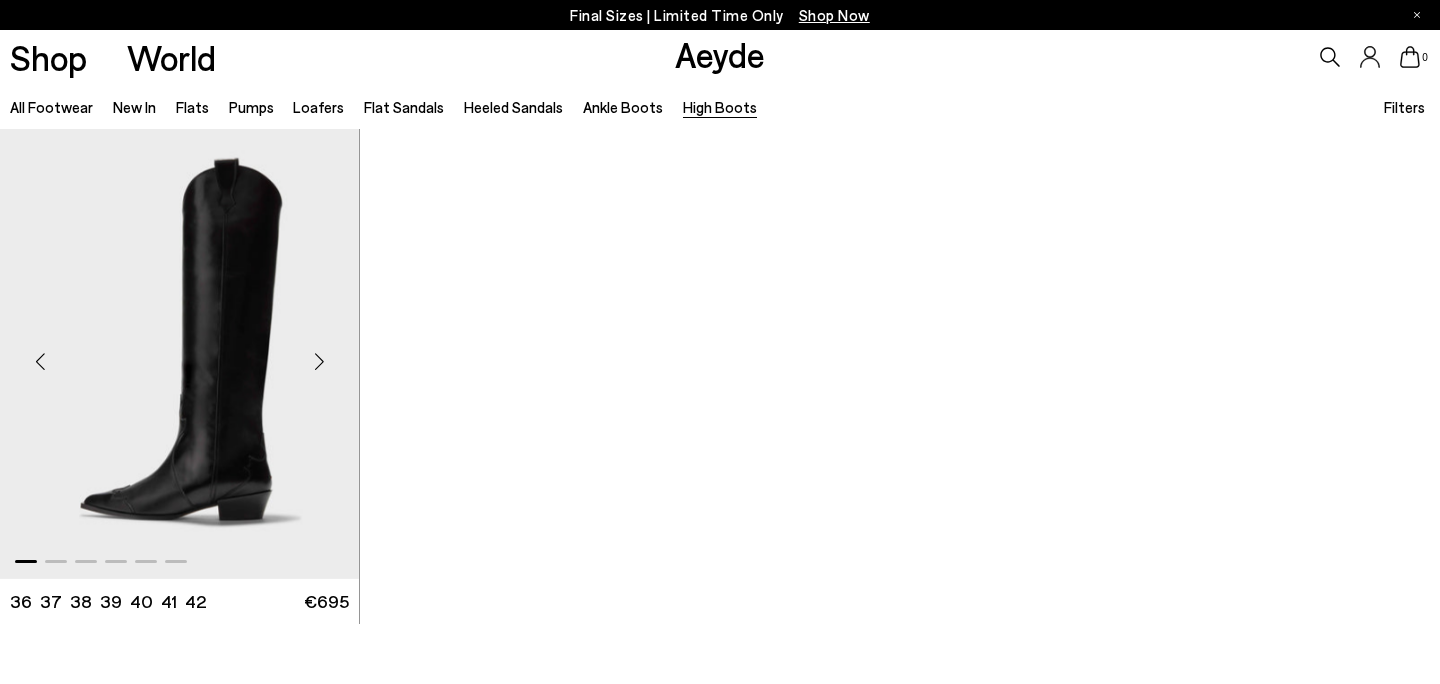 click at bounding box center [319, 362] 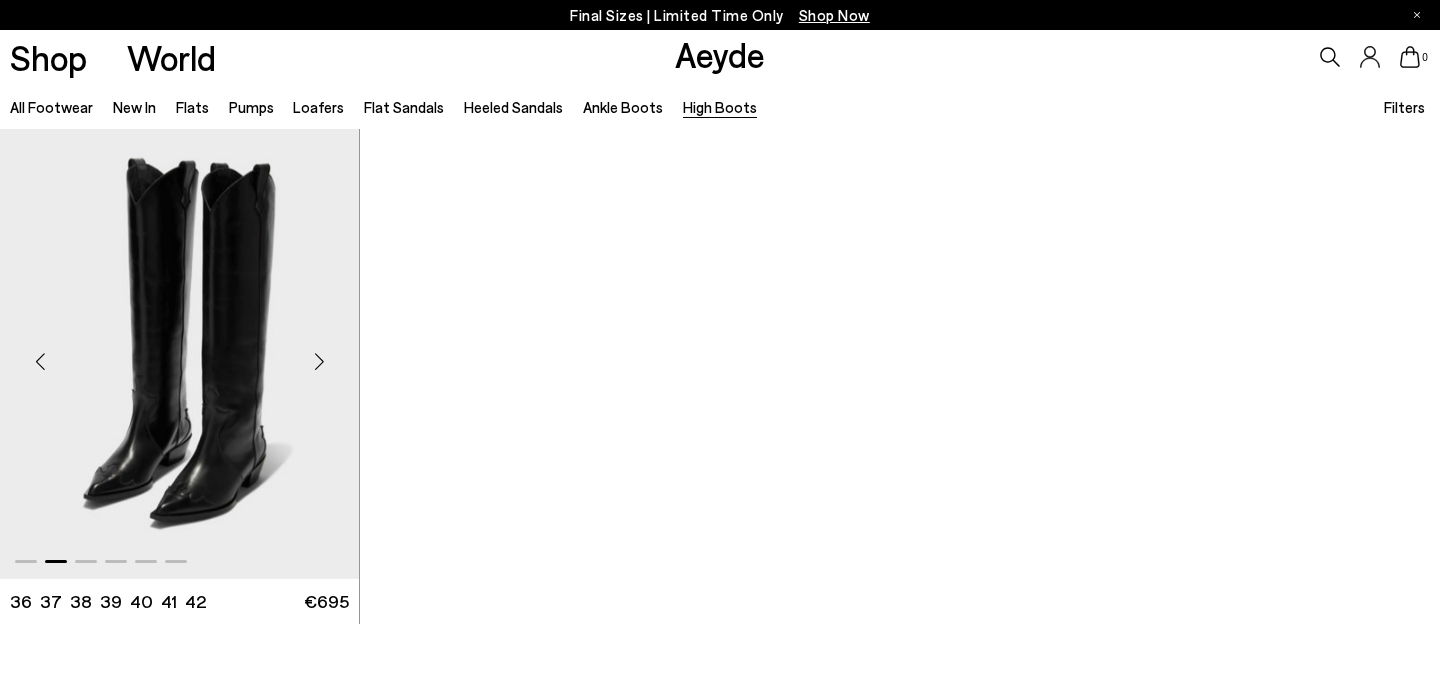 click at bounding box center (319, 362) 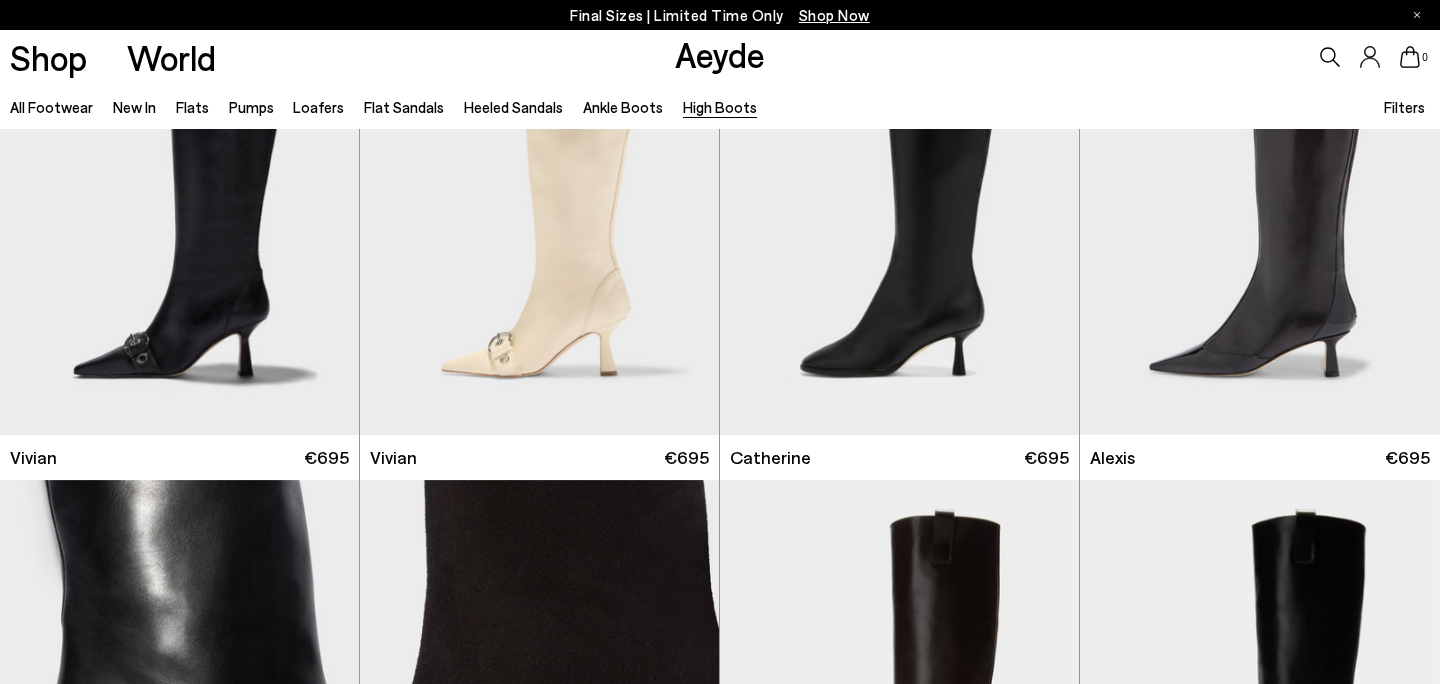 scroll, scrollTop: 0, scrollLeft: 0, axis: both 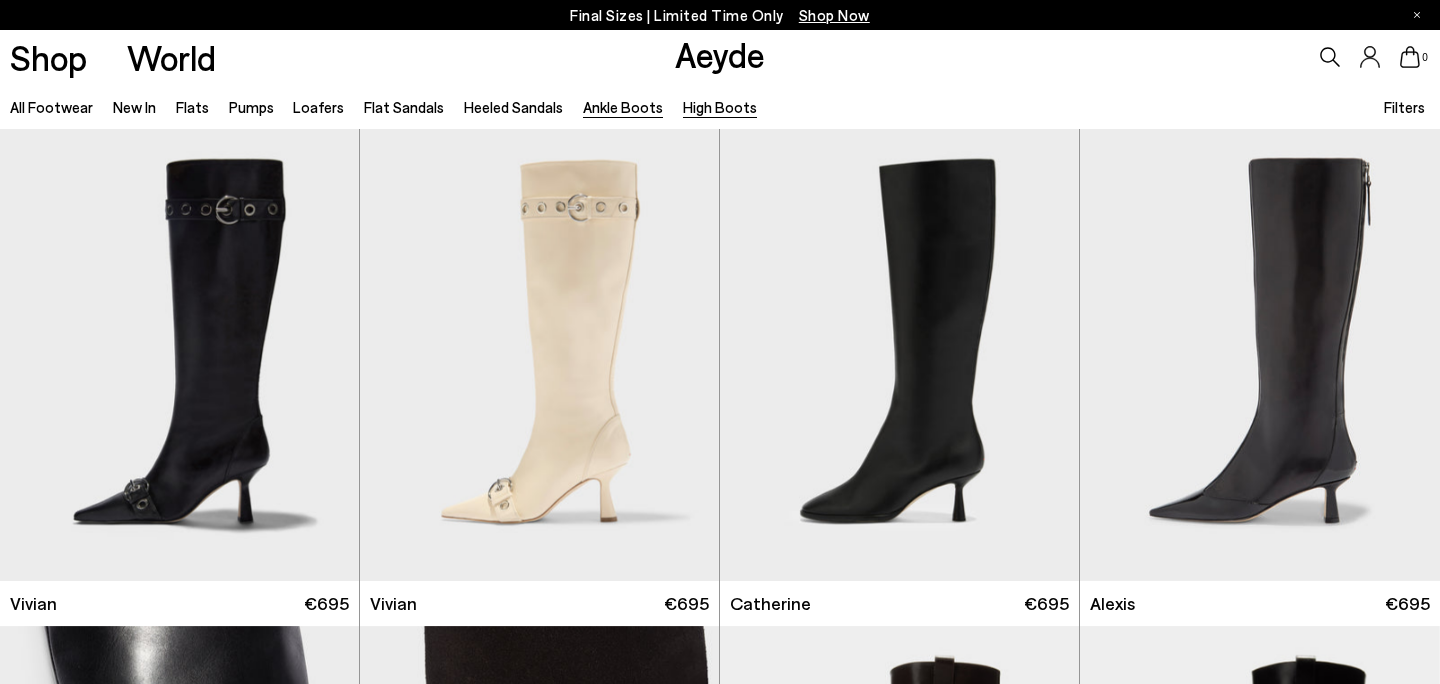 click on "Ankle Boots" at bounding box center (623, 107) 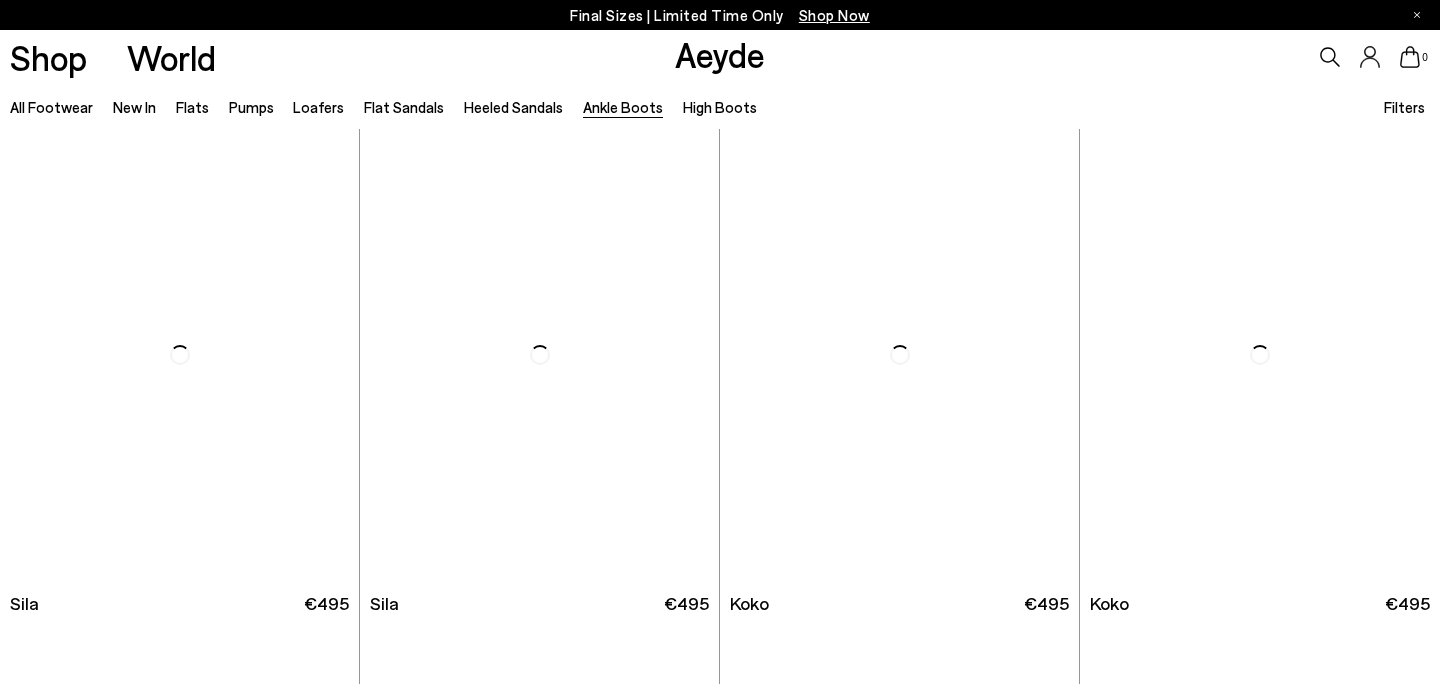 scroll, scrollTop: 0, scrollLeft: 0, axis: both 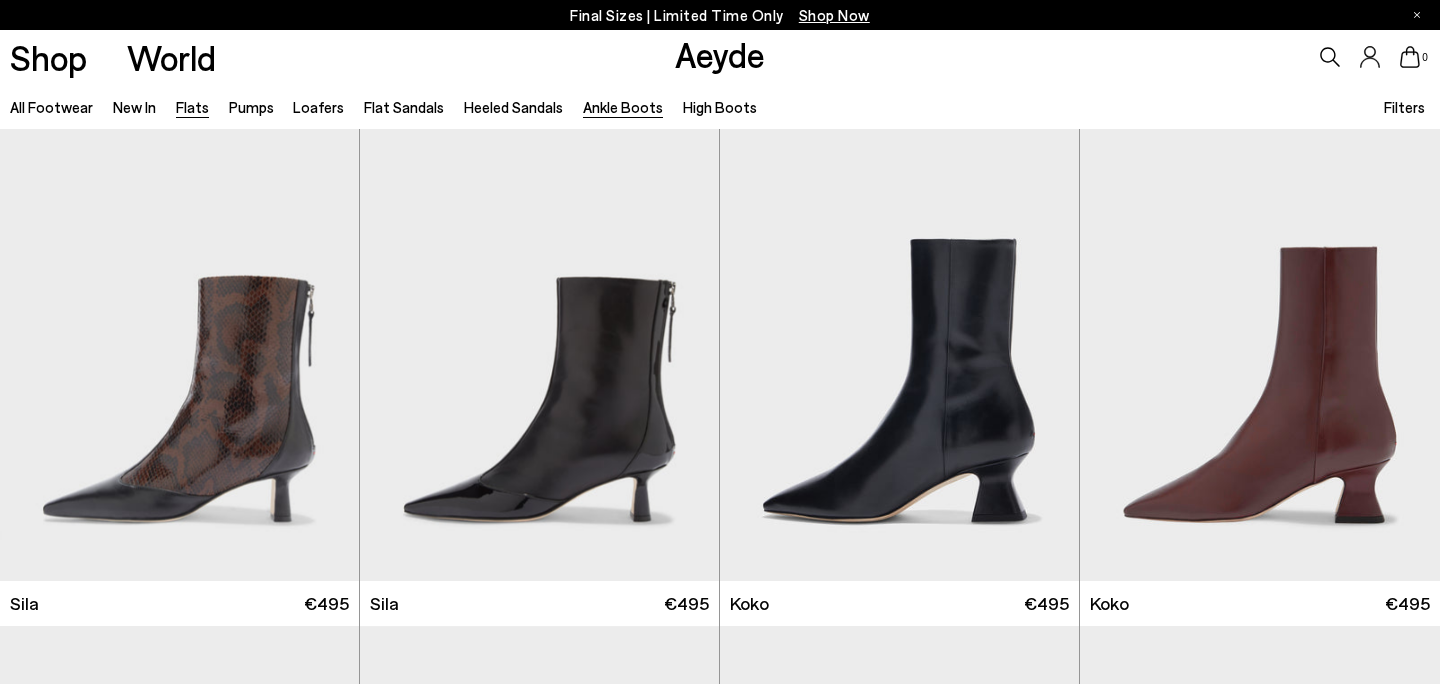 click on "Flats" at bounding box center [192, 107] 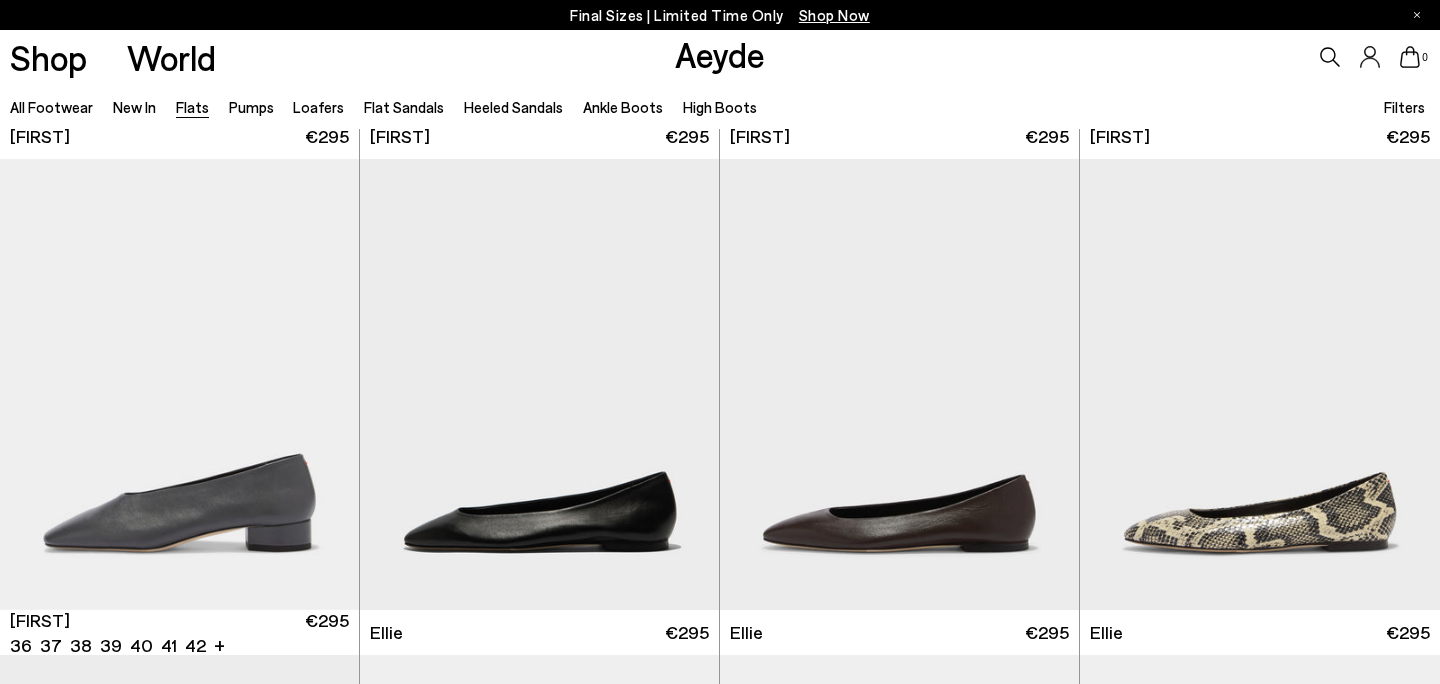 scroll, scrollTop: 543, scrollLeft: 0, axis: vertical 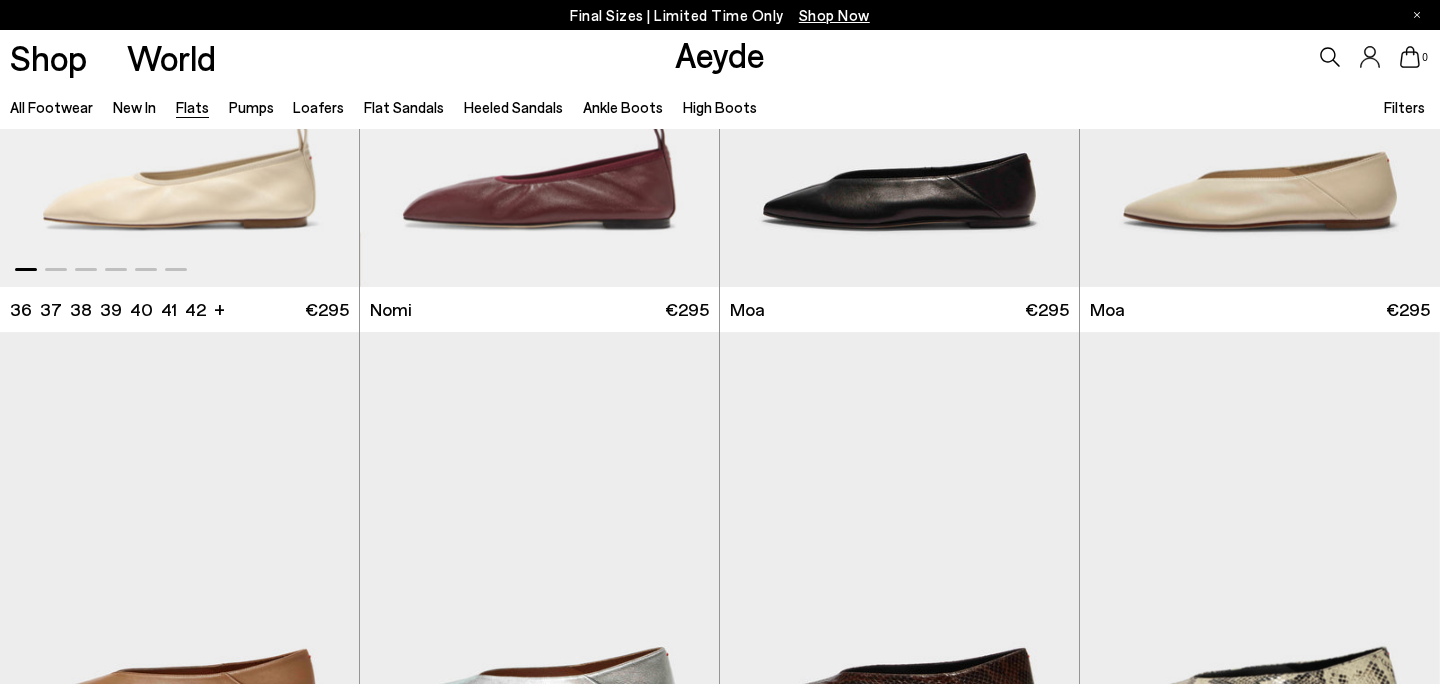 click at bounding box center (179, 60) 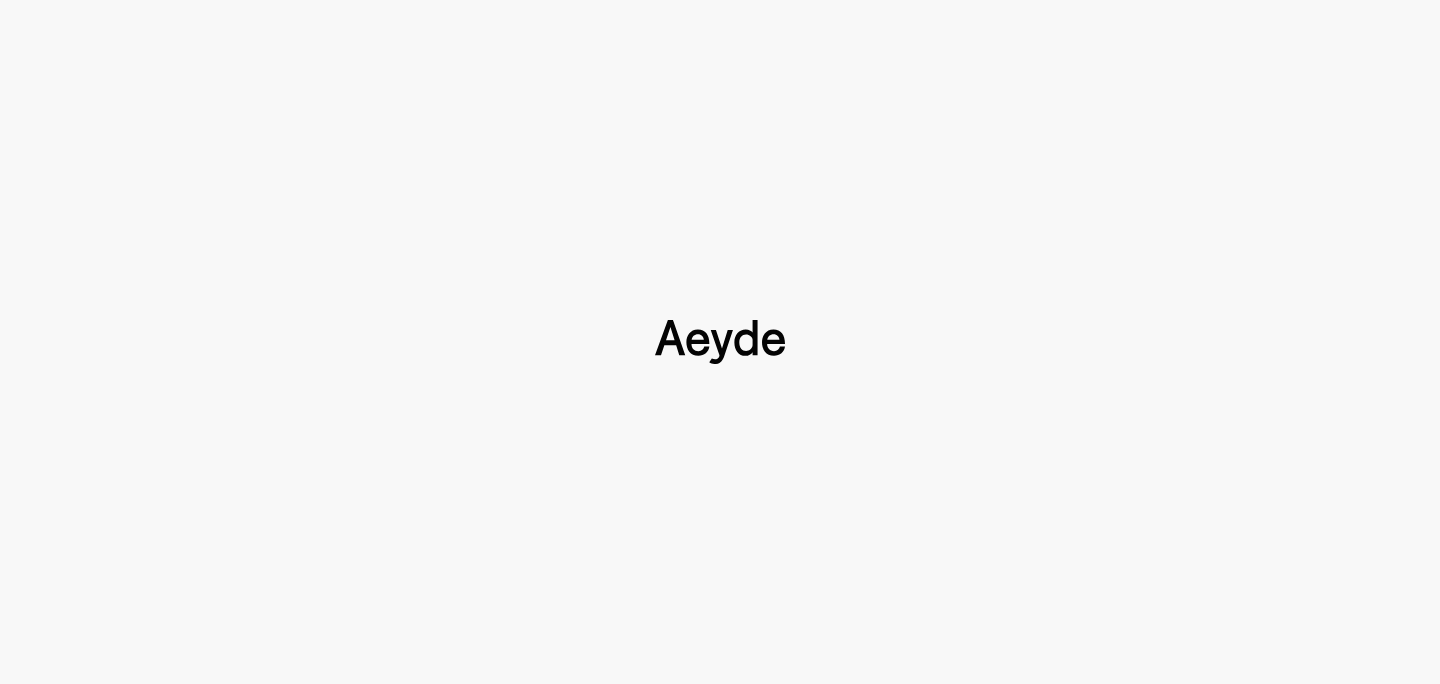 type 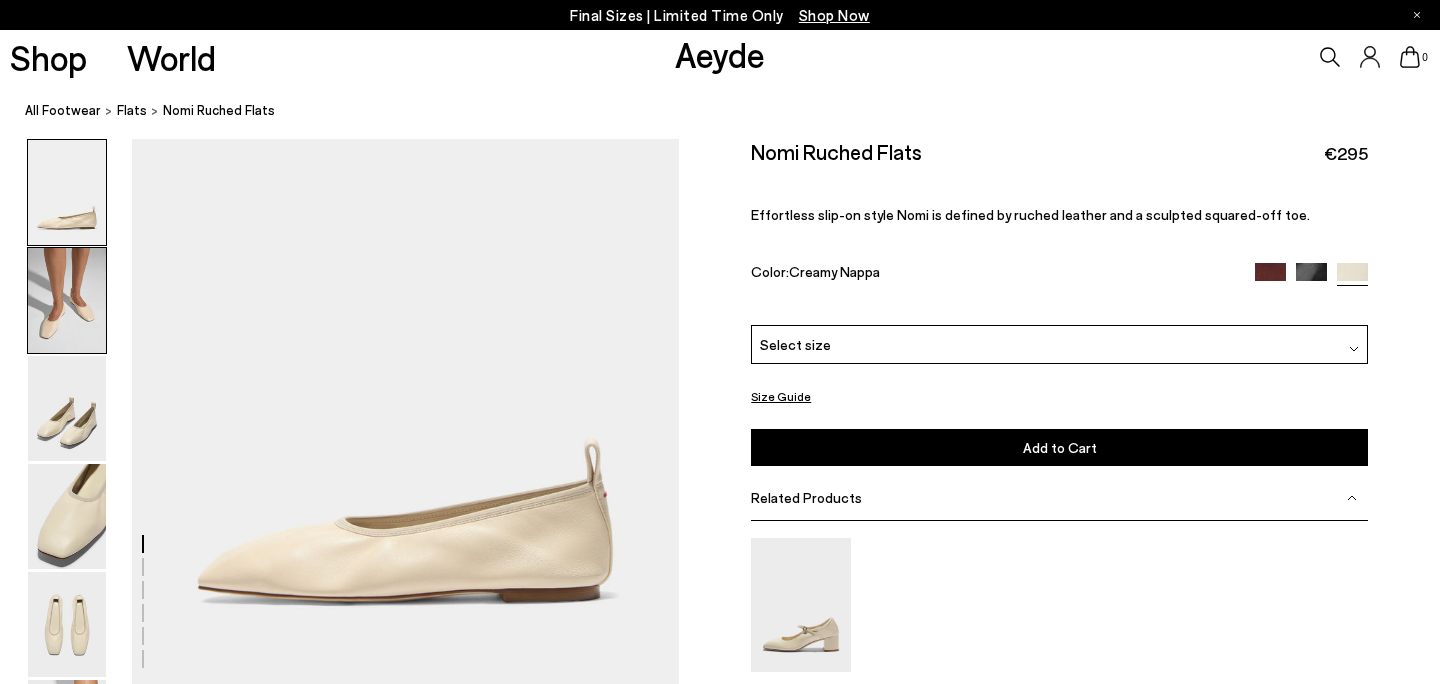 click at bounding box center (67, 300) 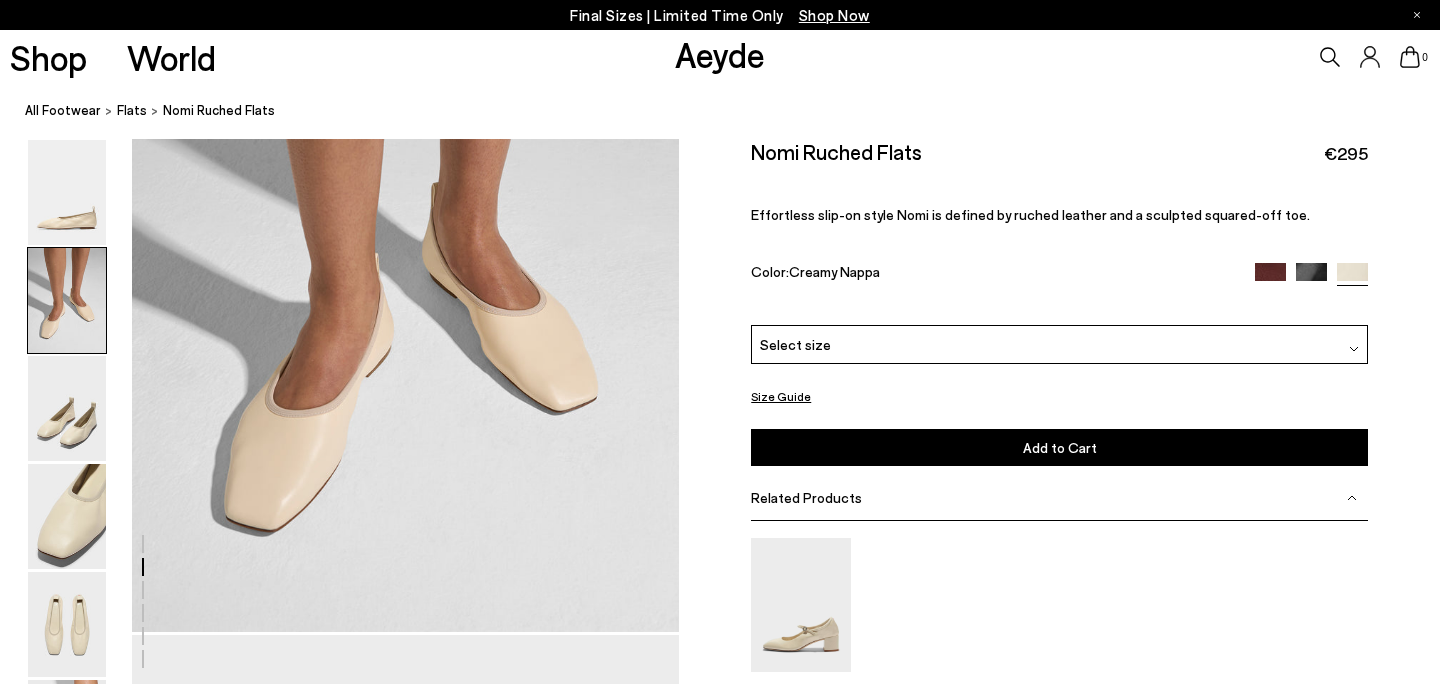 scroll, scrollTop: 788, scrollLeft: 0, axis: vertical 